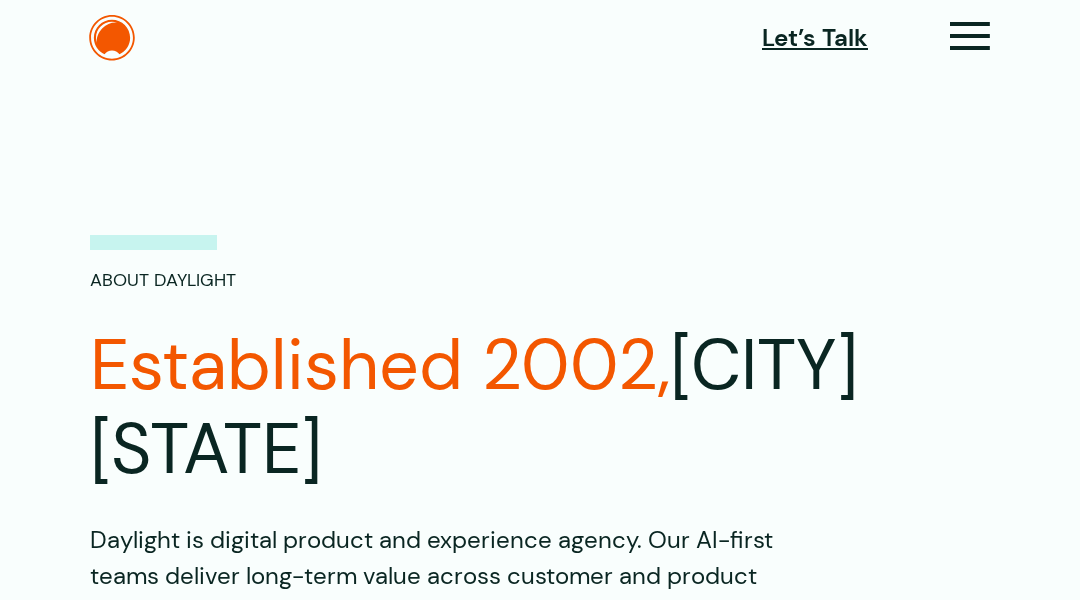 scroll, scrollTop: 40, scrollLeft: 0, axis: vertical 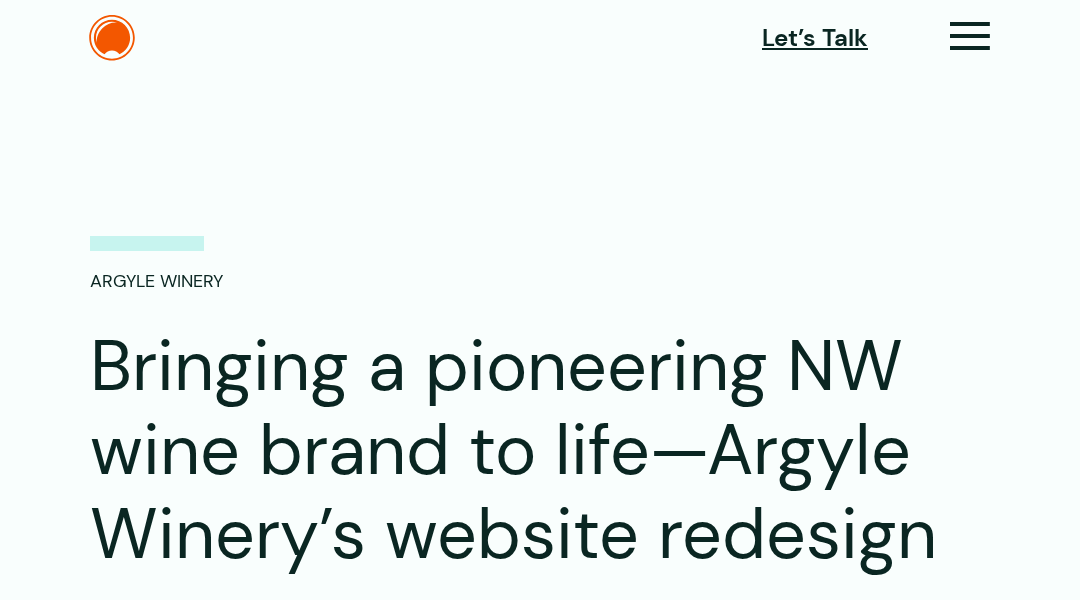 click on "Let’s Talk
Clients
Capabilities
Process
People
About
Contact
News Careers
Retainers
Argyle Winery
Bringing a pioneering NW wine brand to life—Argyle Winery’s website redesign
OVERVIEW
PROJECT REACH
Global Strategy & Engagement
Product Onboarding & Adoption
Pipeline & Revenue Generation
Digital Customer Experience
DTC eCommerce" at bounding box center (540, 6162) 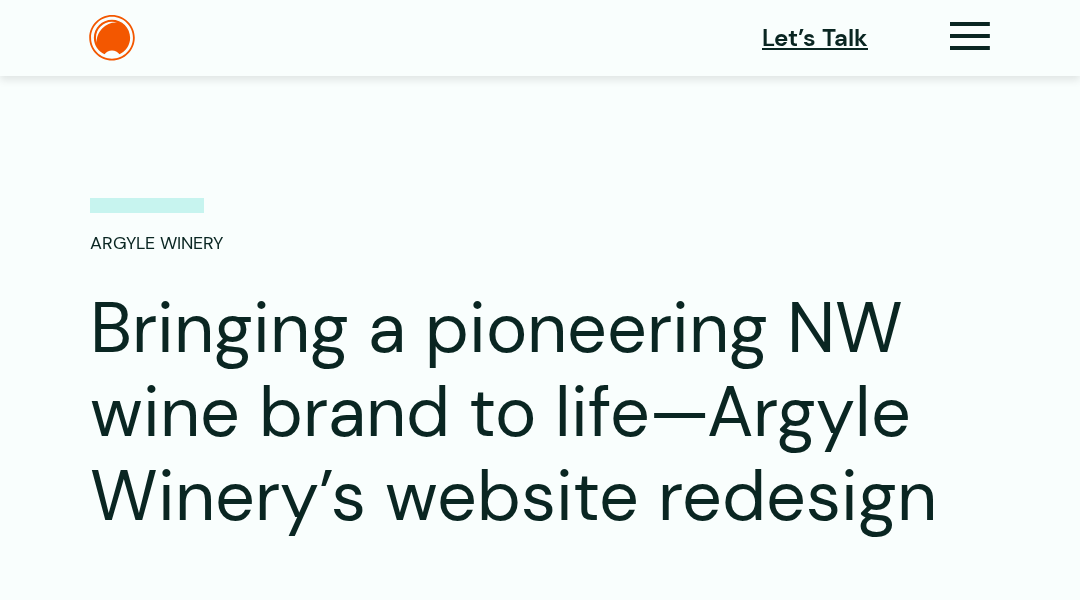 scroll, scrollTop: 40, scrollLeft: 0, axis: vertical 